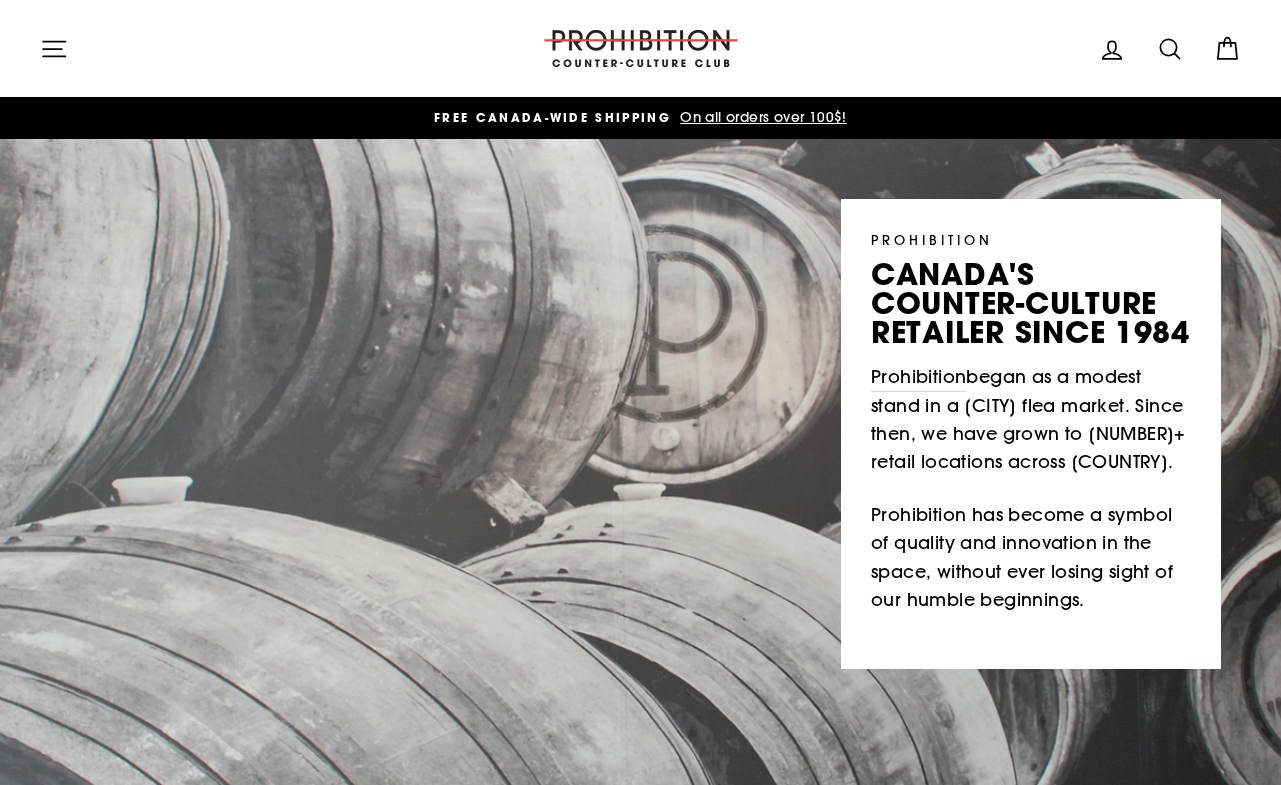 scroll, scrollTop: 0, scrollLeft: 0, axis: both 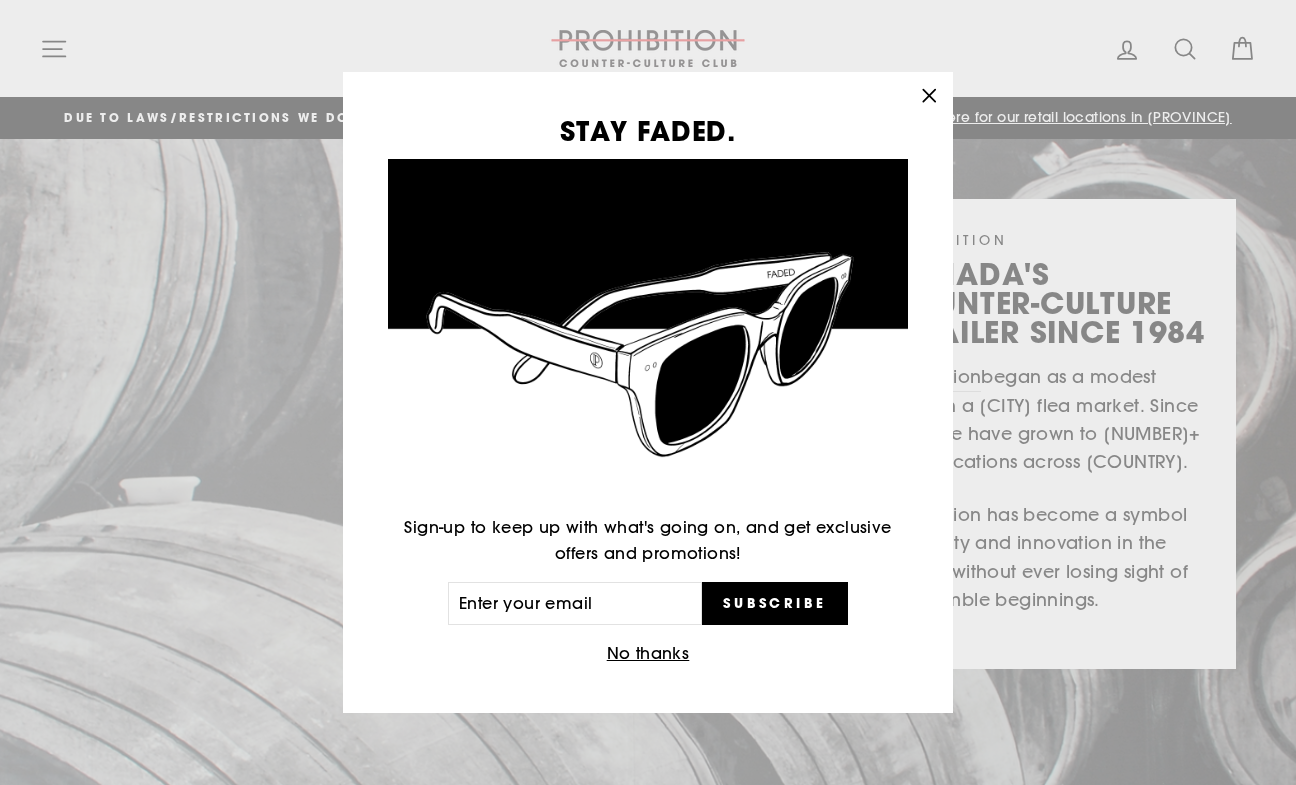 click on "No thanks" at bounding box center (648, 654) 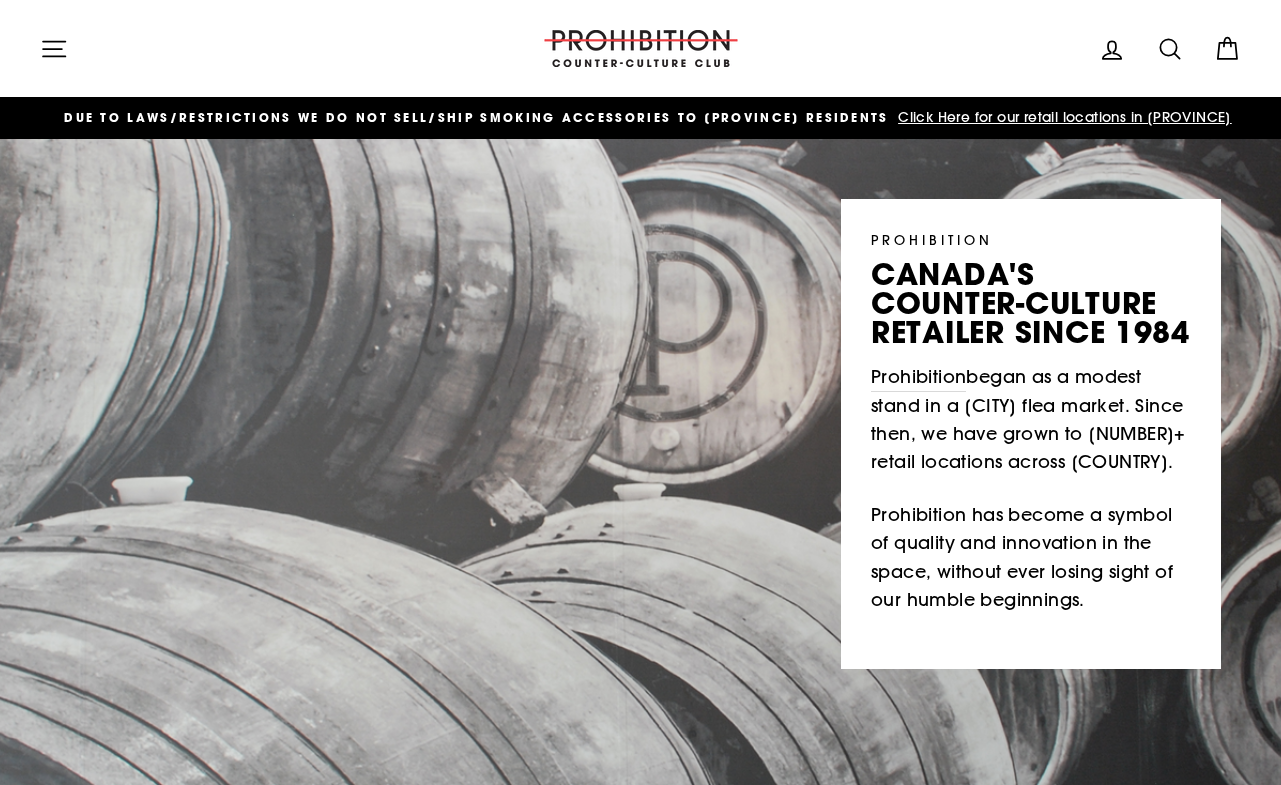 click 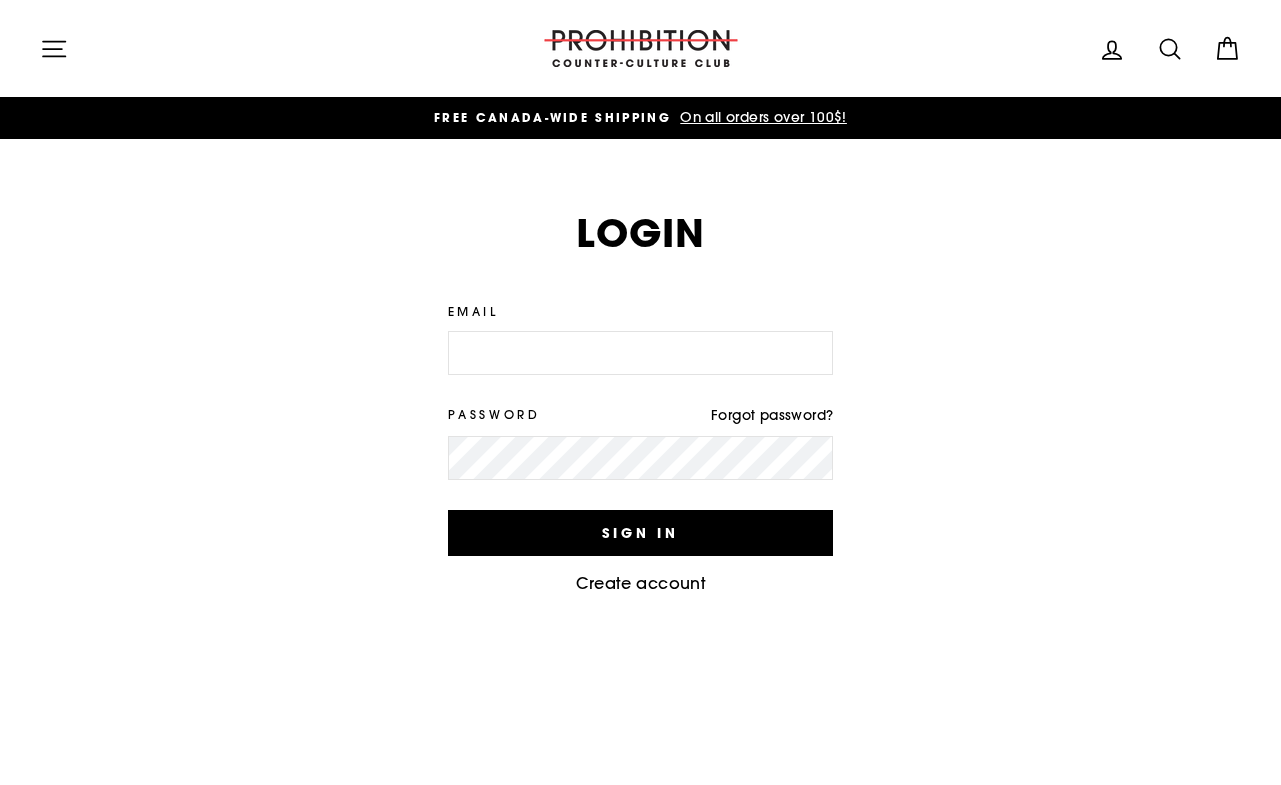 scroll, scrollTop: 0, scrollLeft: 0, axis: both 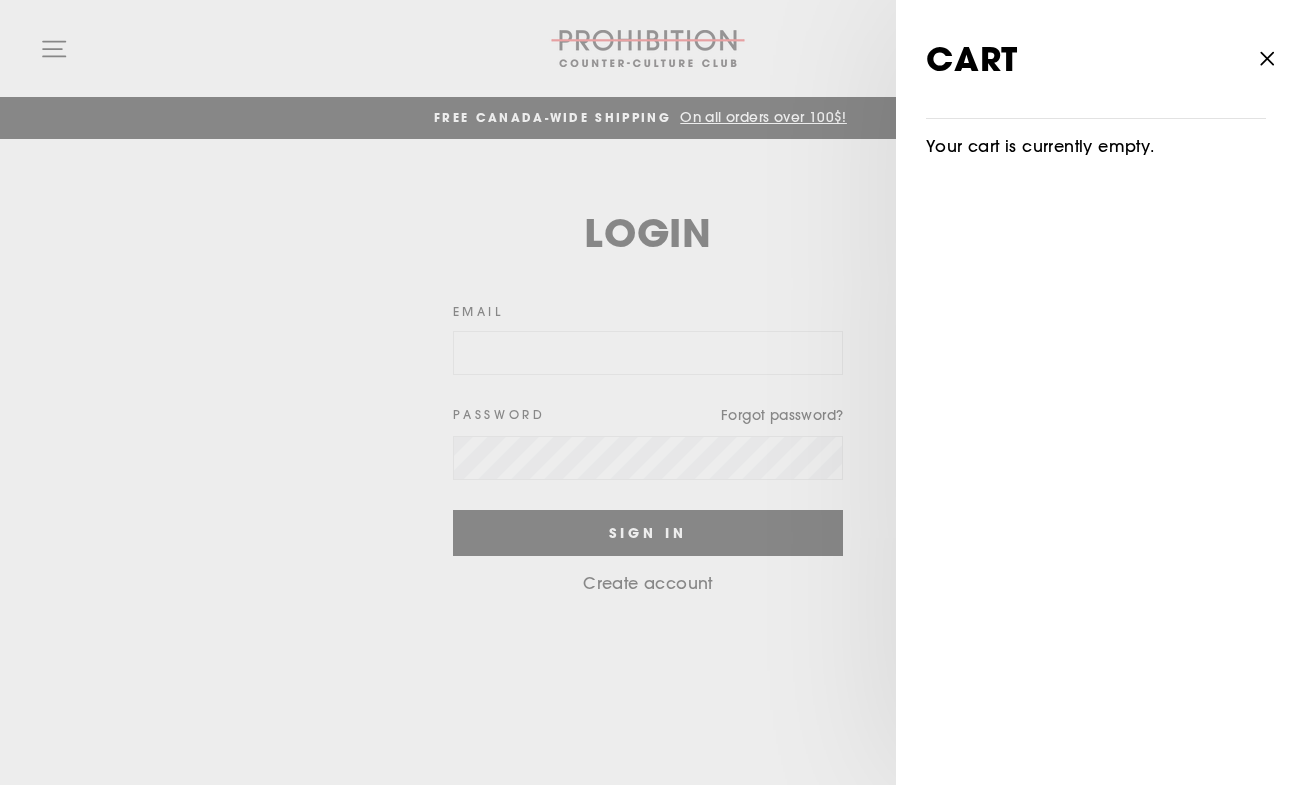 click 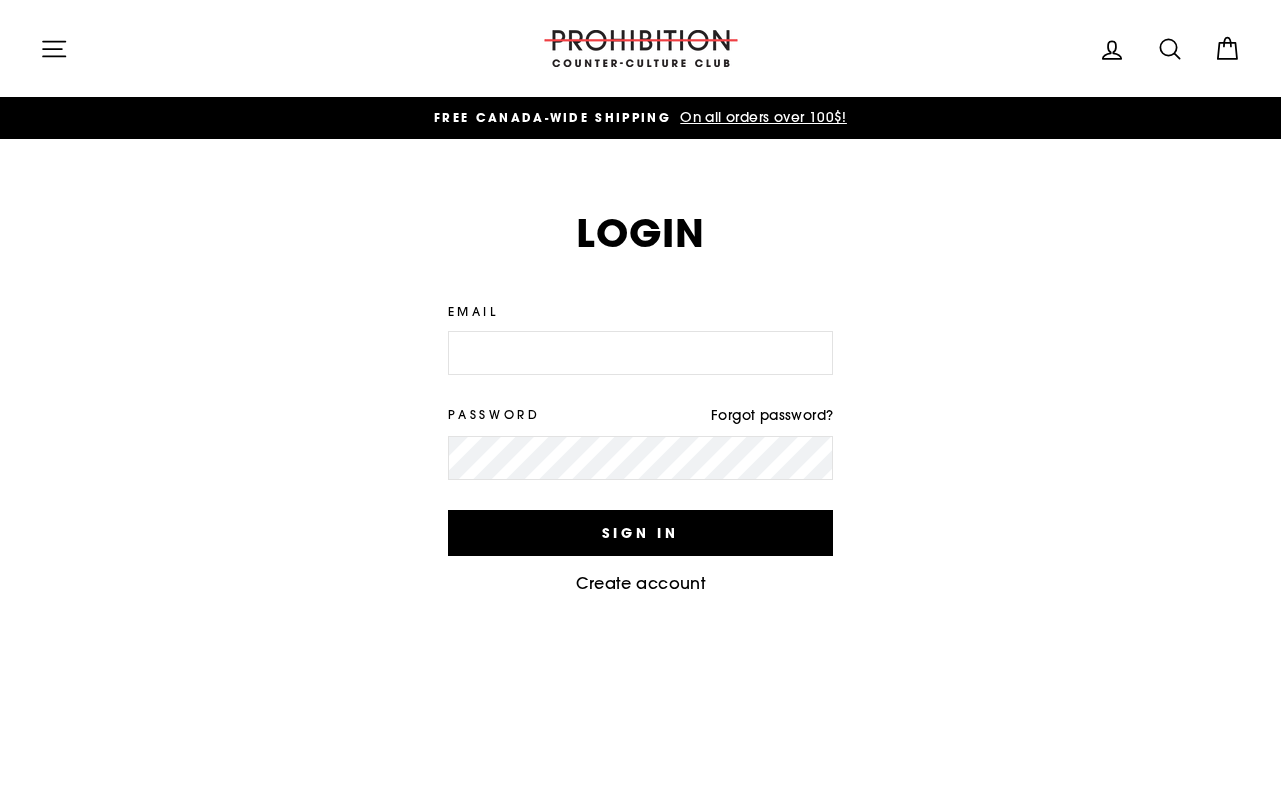 click 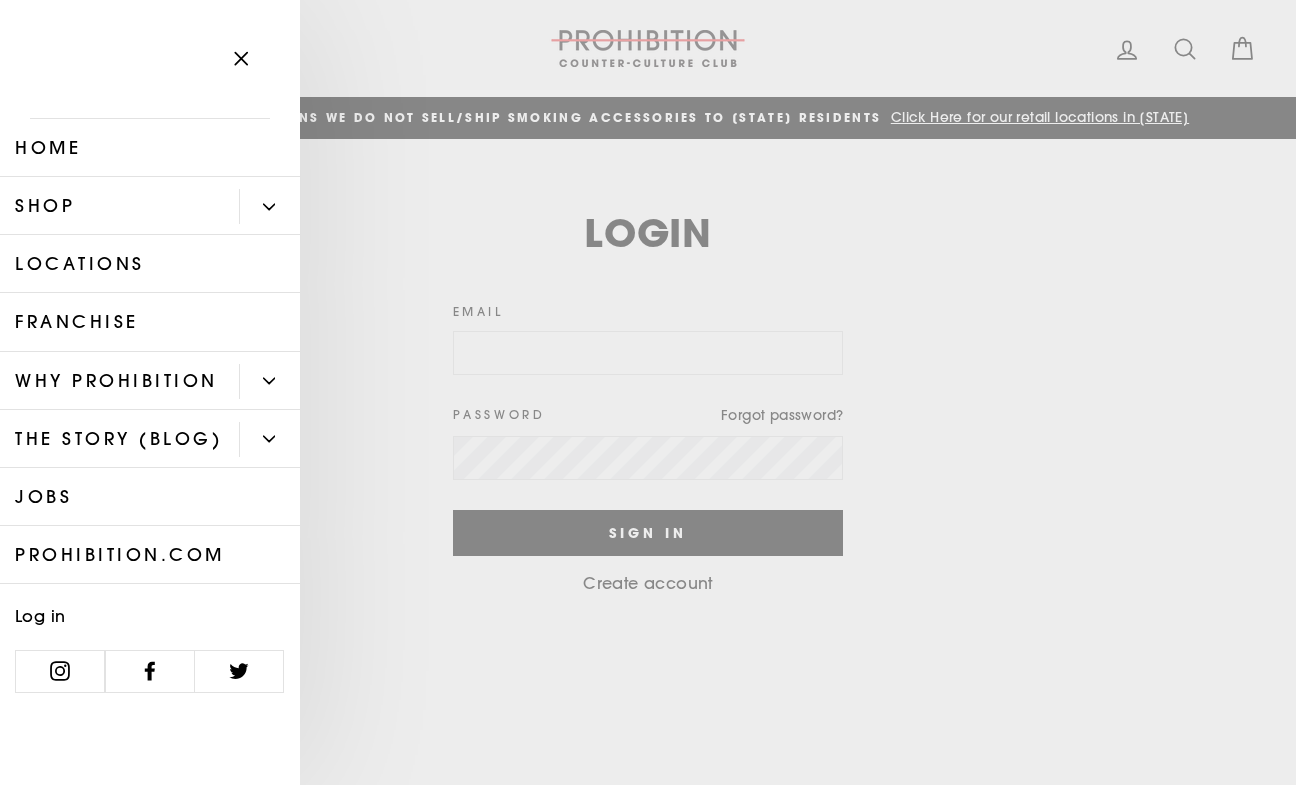 click 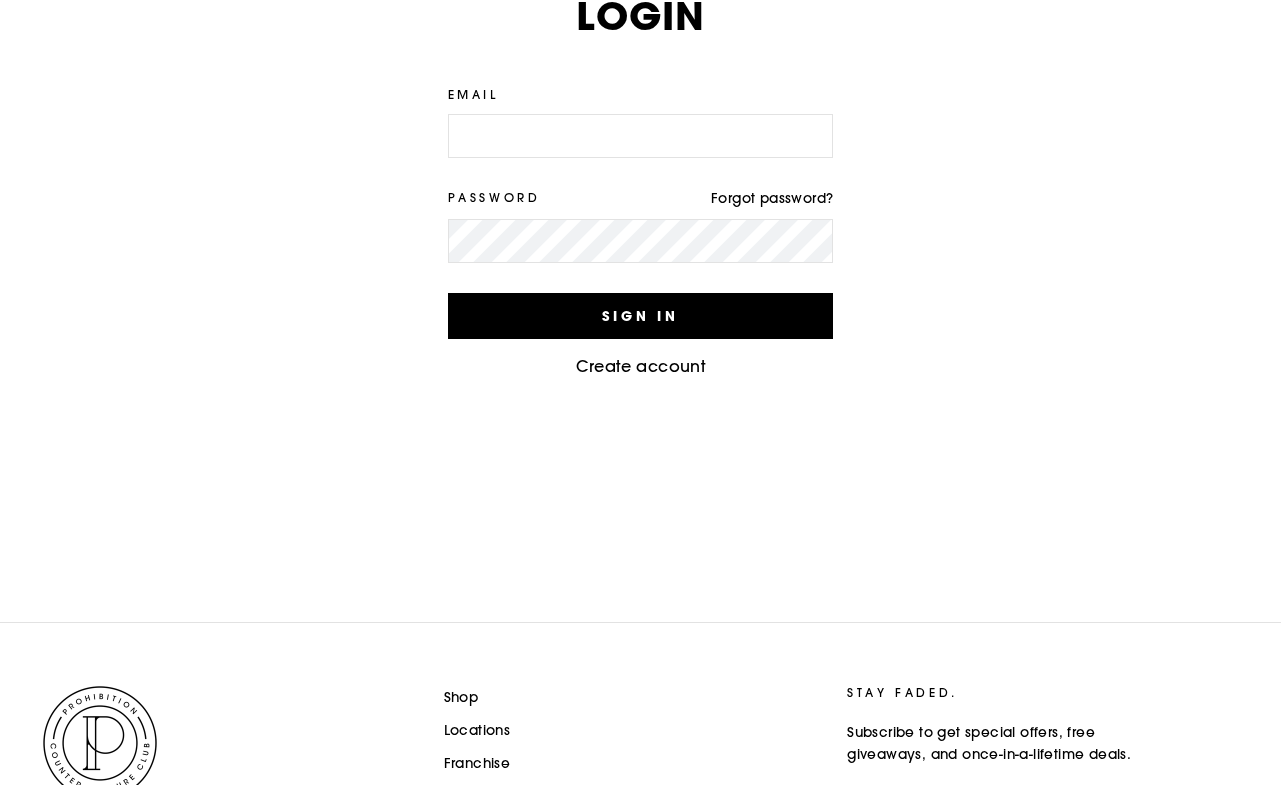 scroll, scrollTop: 0, scrollLeft: 0, axis: both 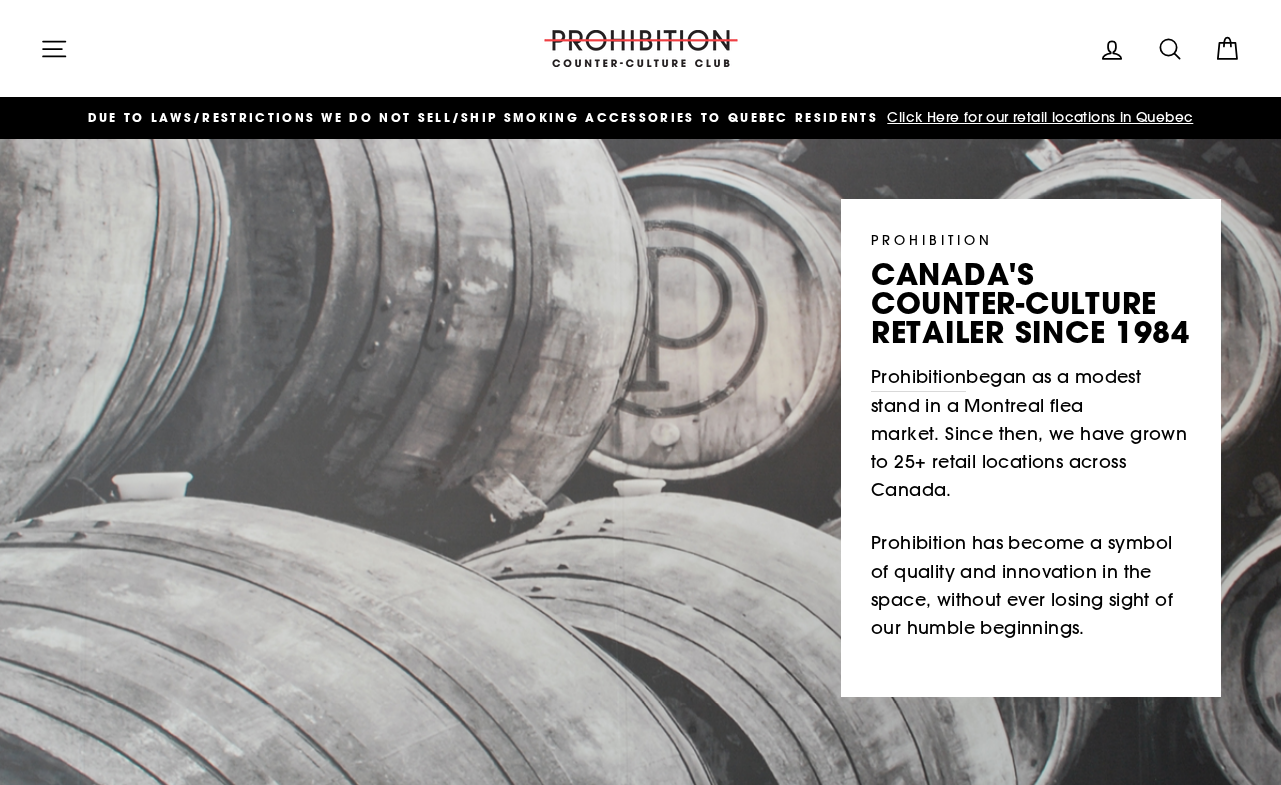 click 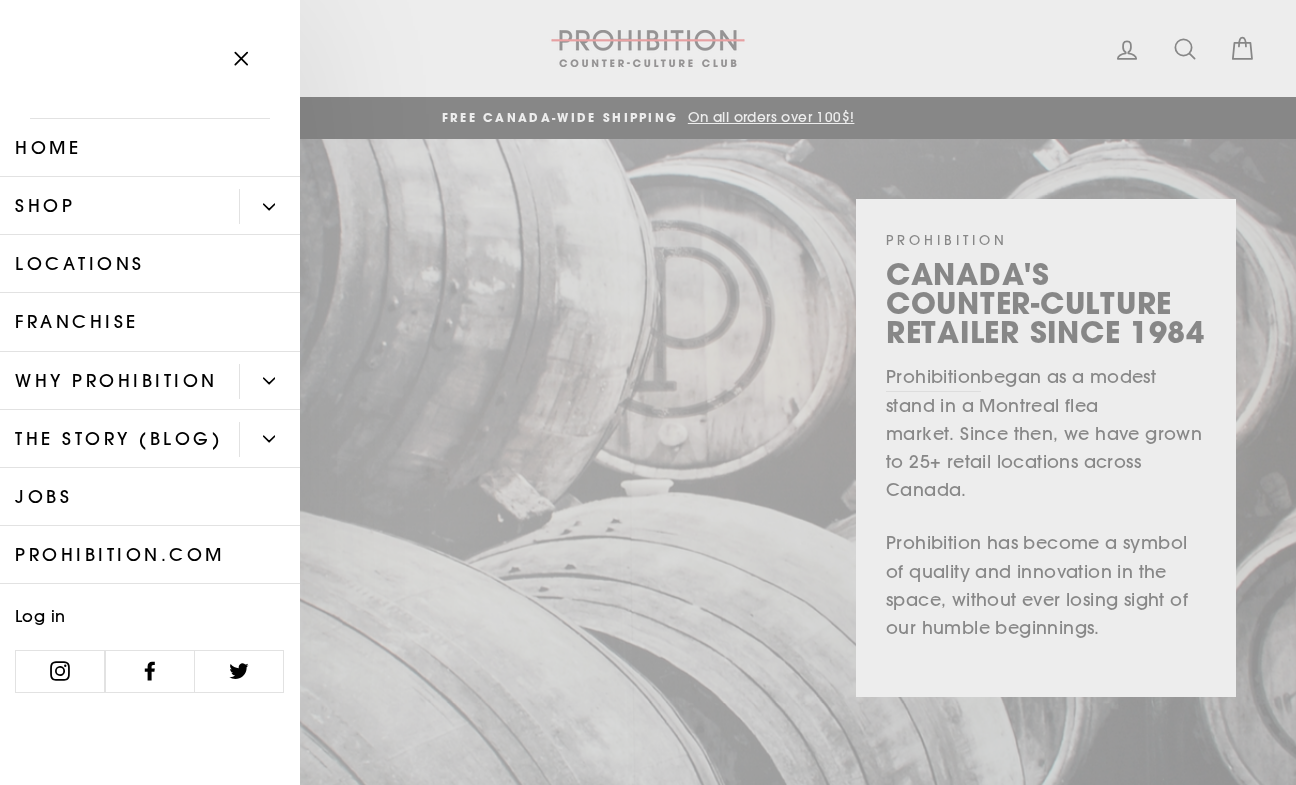 click 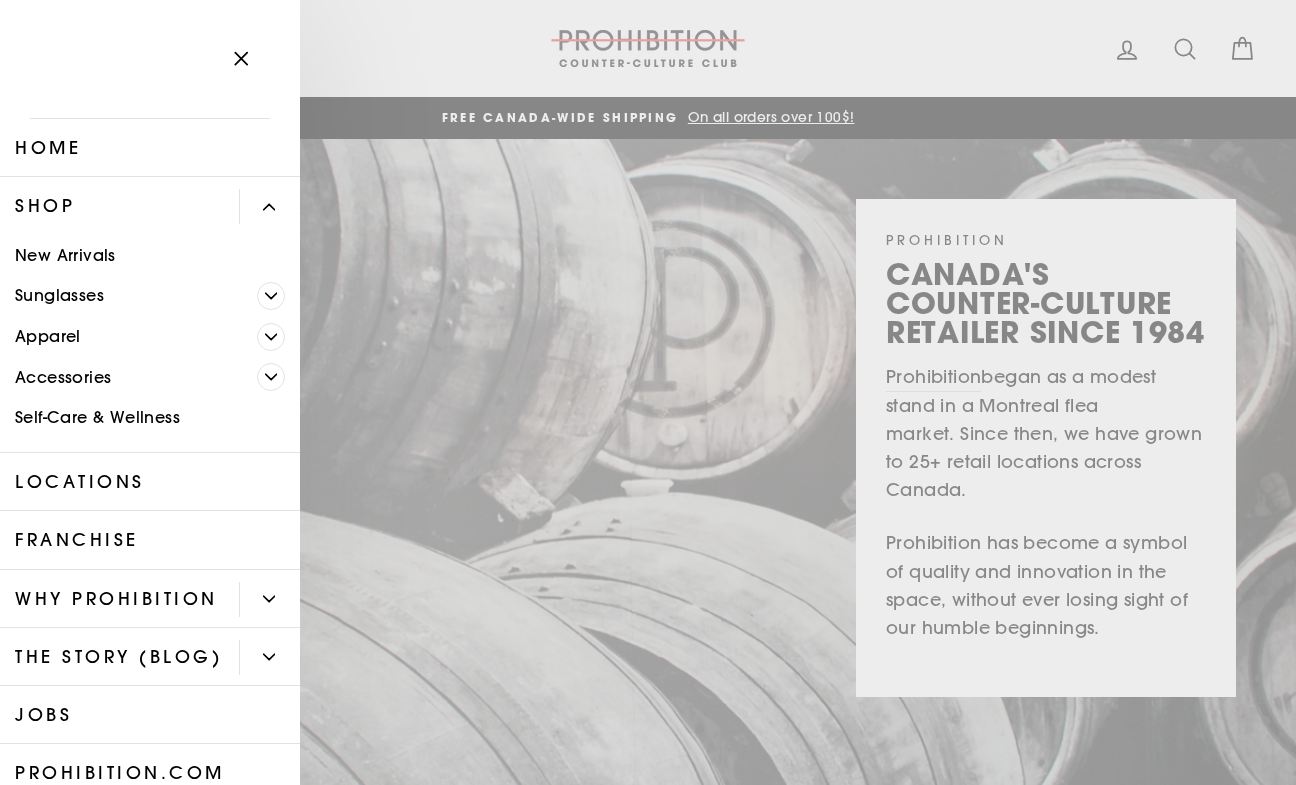 click 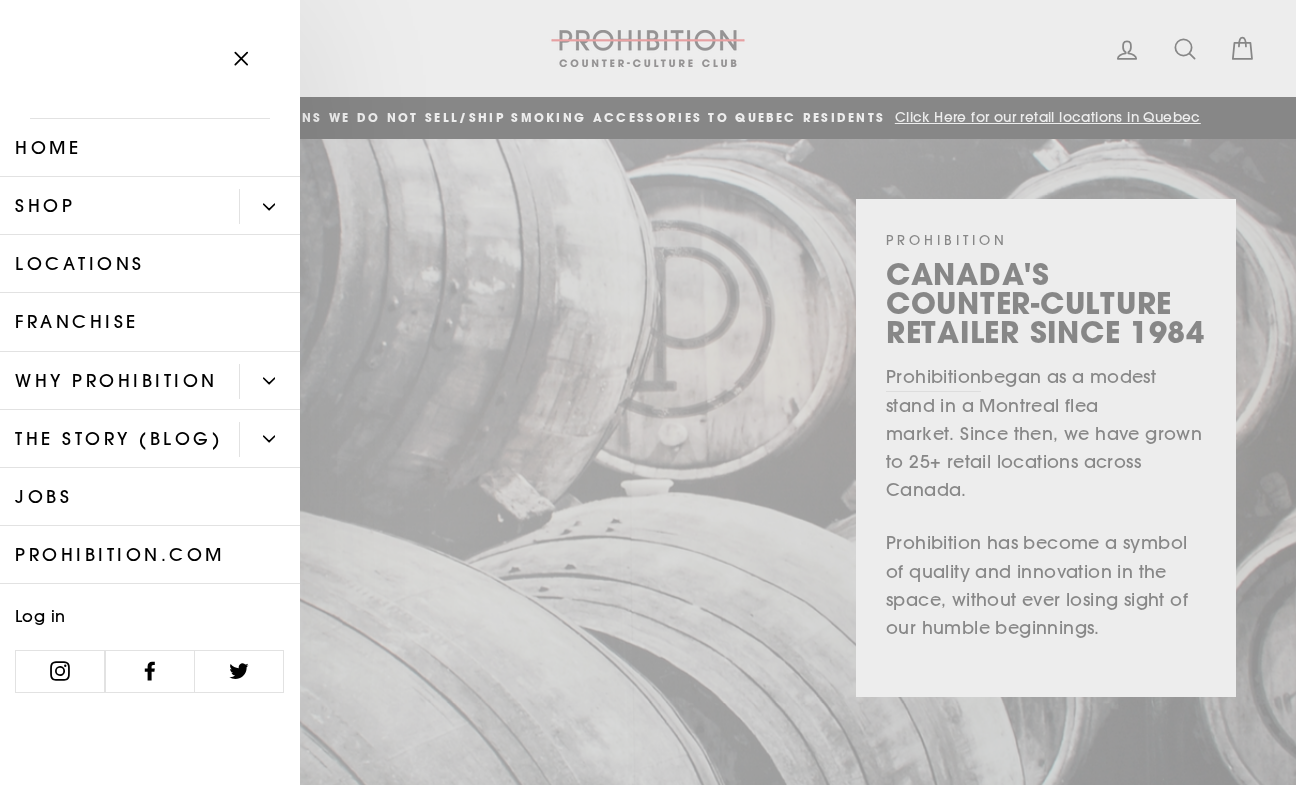 click on "Shop" at bounding box center (119, 206) 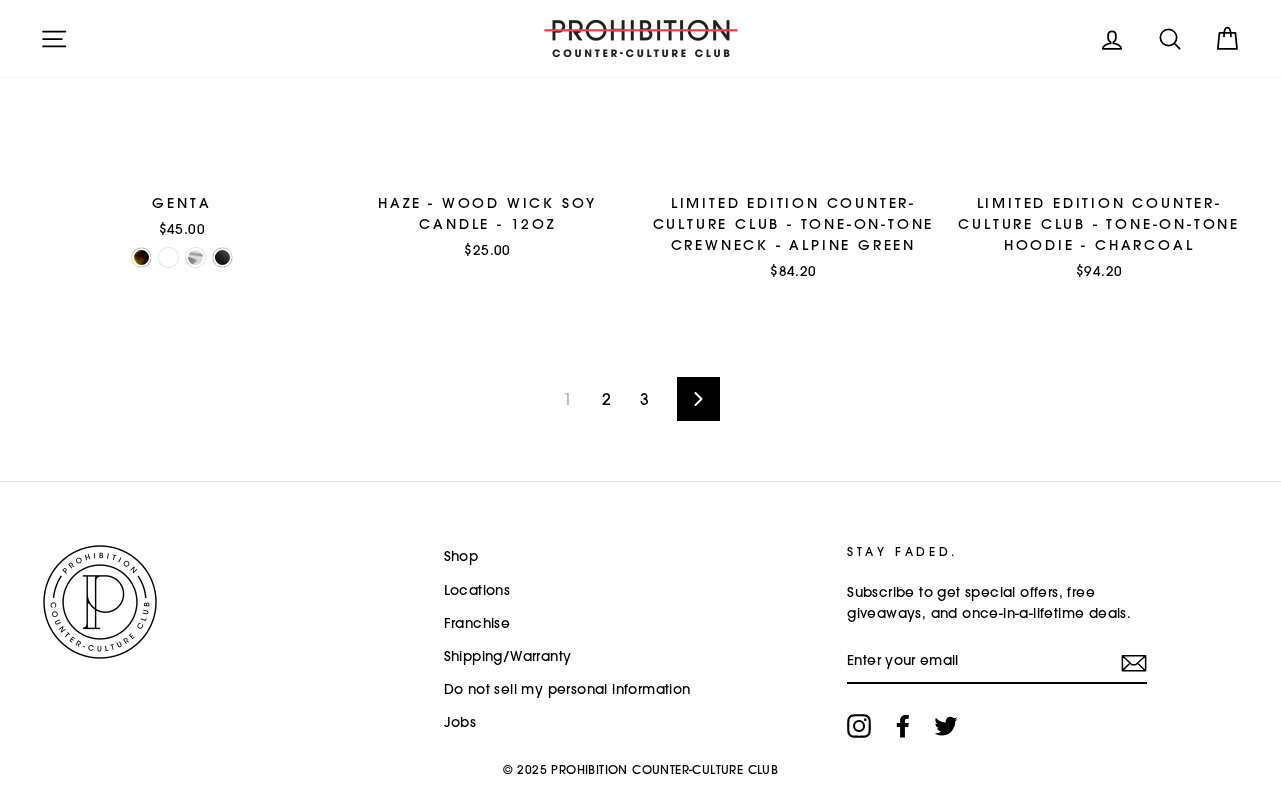 scroll, scrollTop: 3141, scrollLeft: 0, axis: vertical 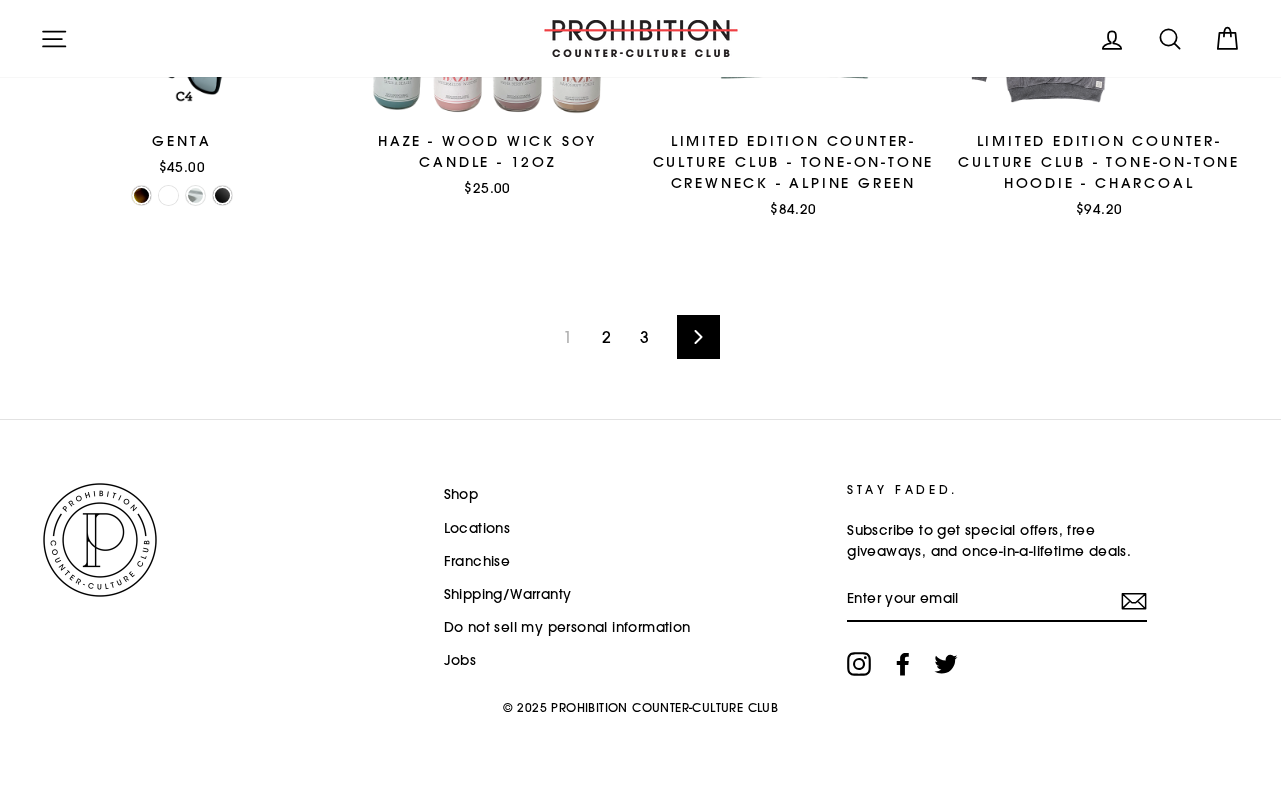 click on "2" at bounding box center [606, 337] 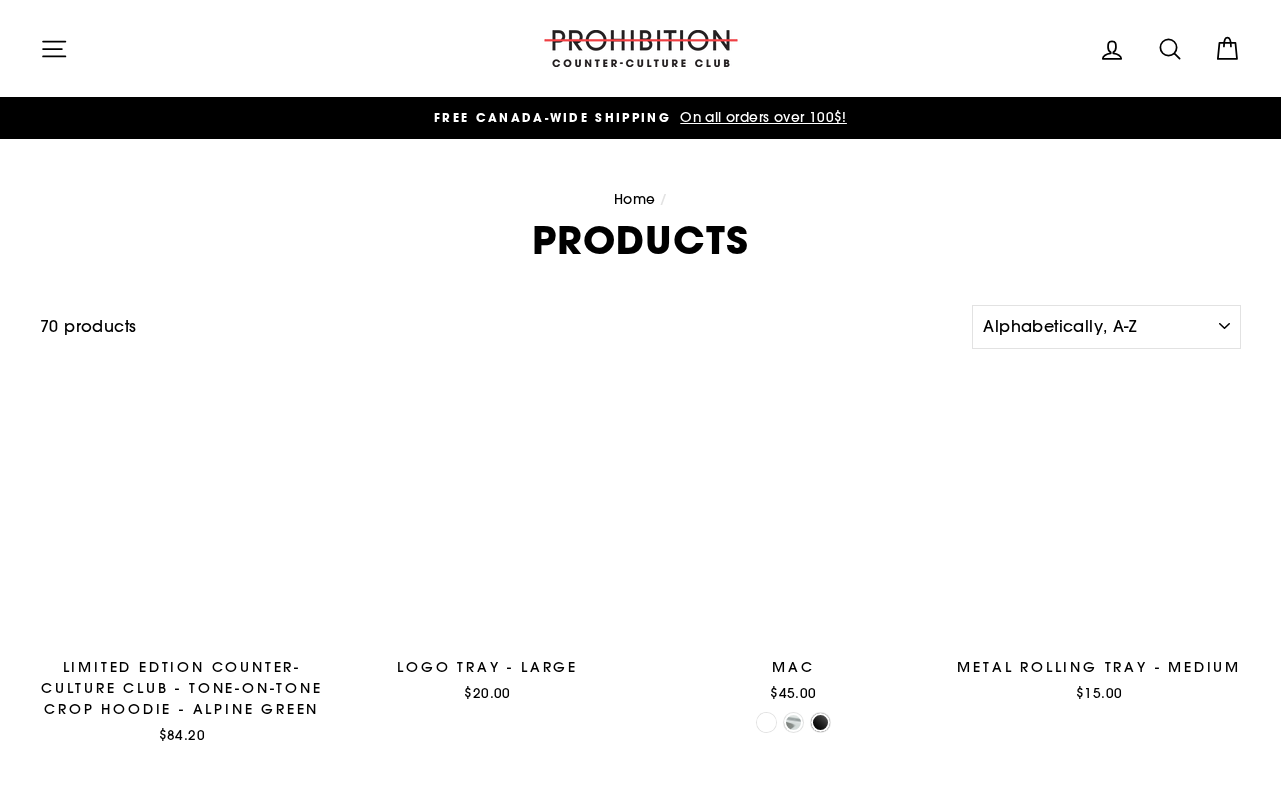scroll, scrollTop: 0, scrollLeft: 0, axis: both 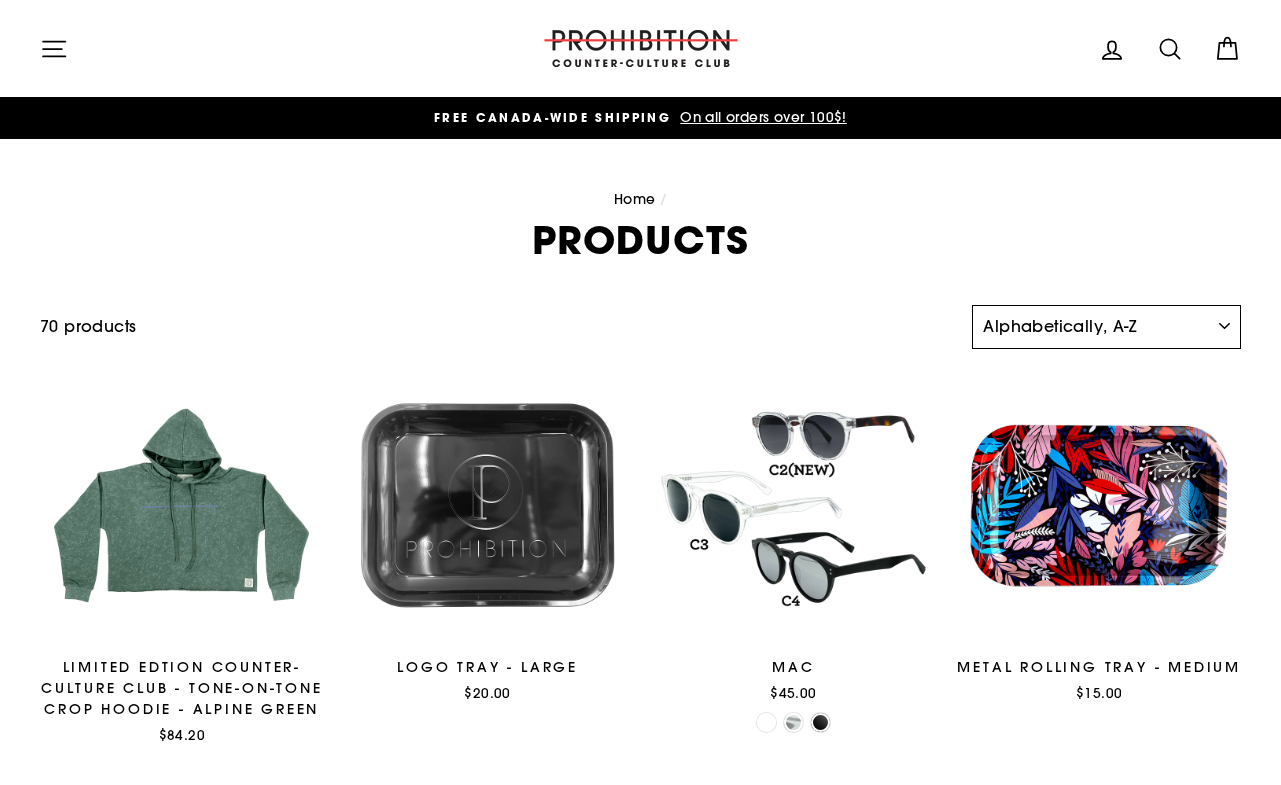 click on "Sort
Featured
Best selling
Alphabetically, A-Z
Alphabetically, Z-A
Price, low to high
Price, high to low
Date, old to new
Date, new to old" at bounding box center [1106, 327] 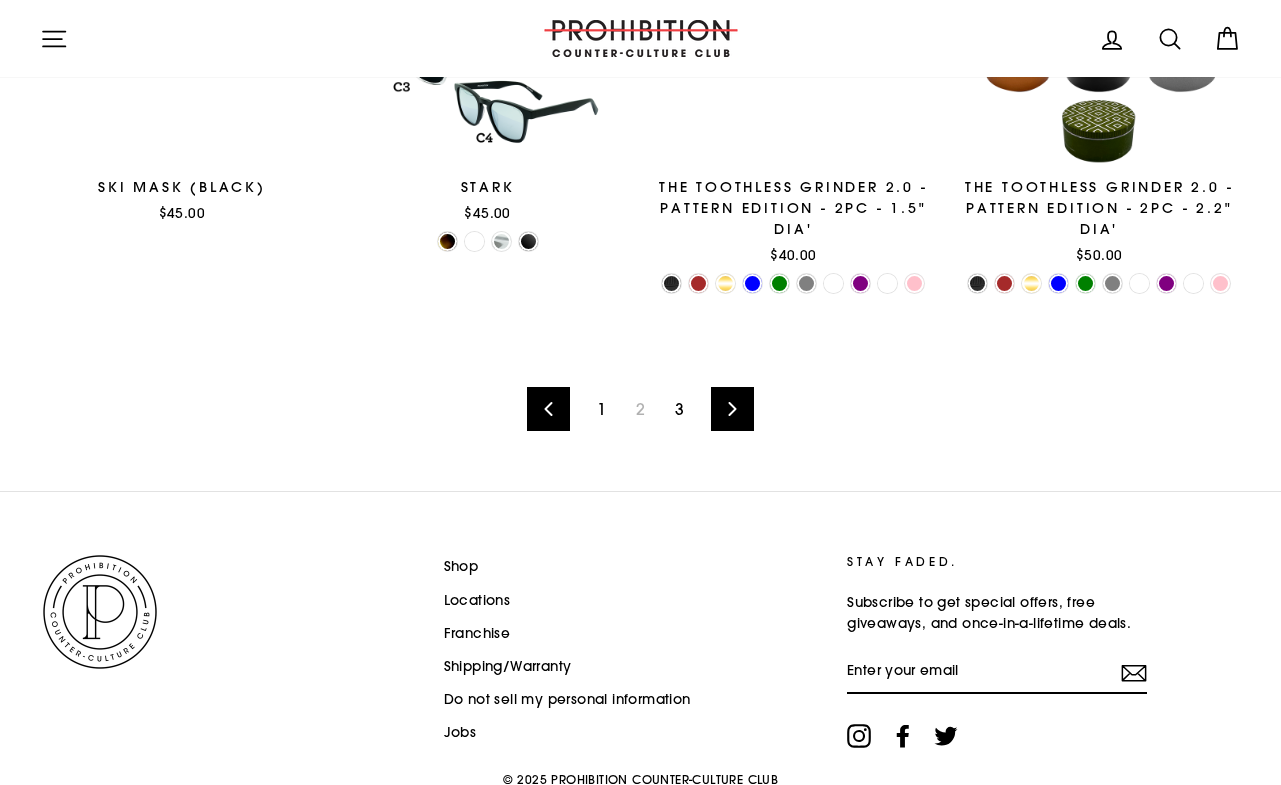 scroll, scrollTop: 2965, scrollLeft: 0, axis: vertical 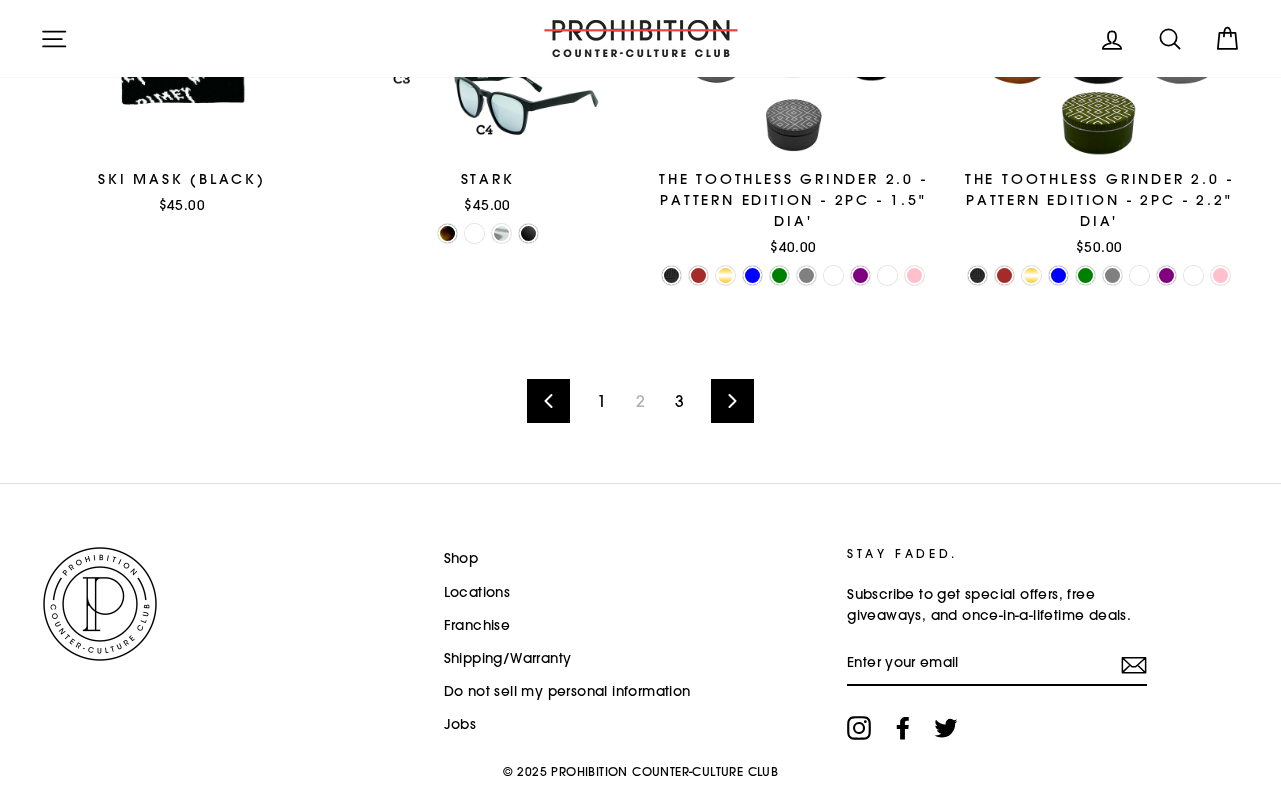 click on "3" at bounding box center [679, 401] 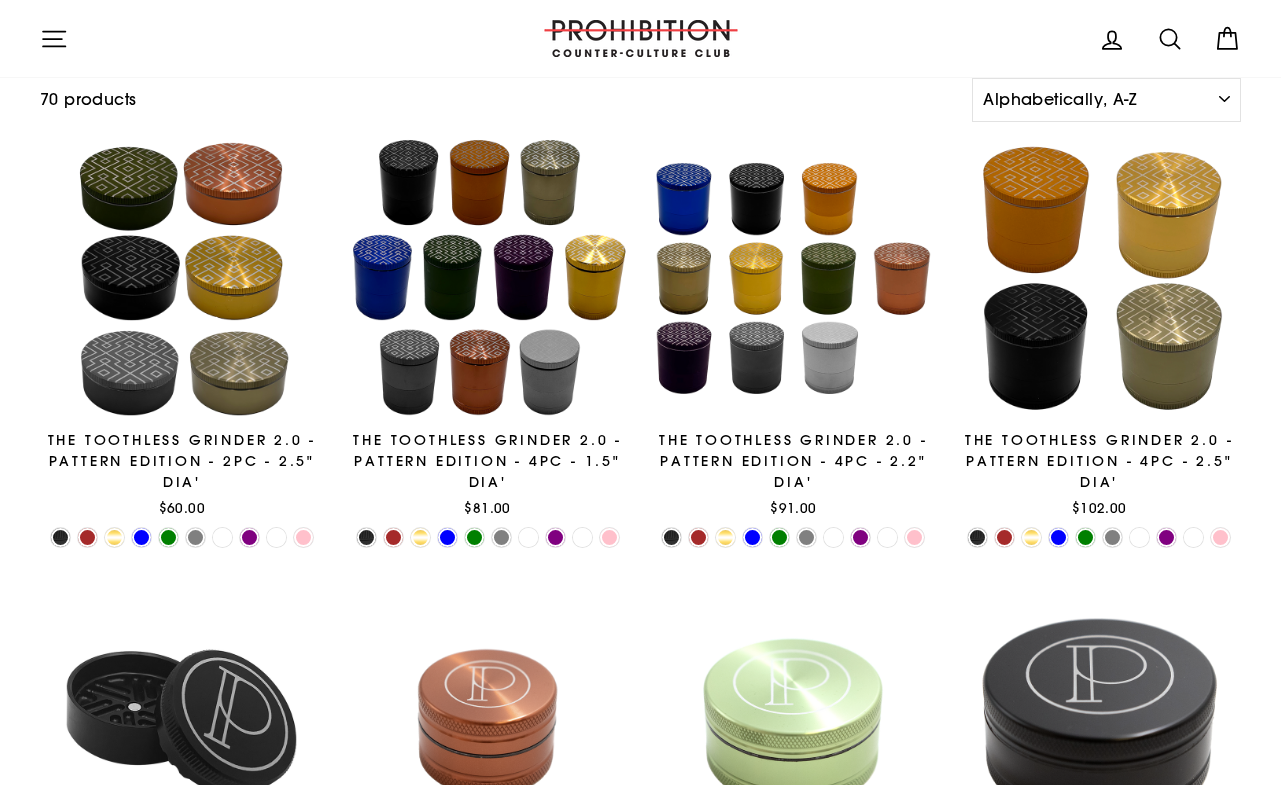 scroll, scrollTop: 0, scrollLeft: 0, axis: both 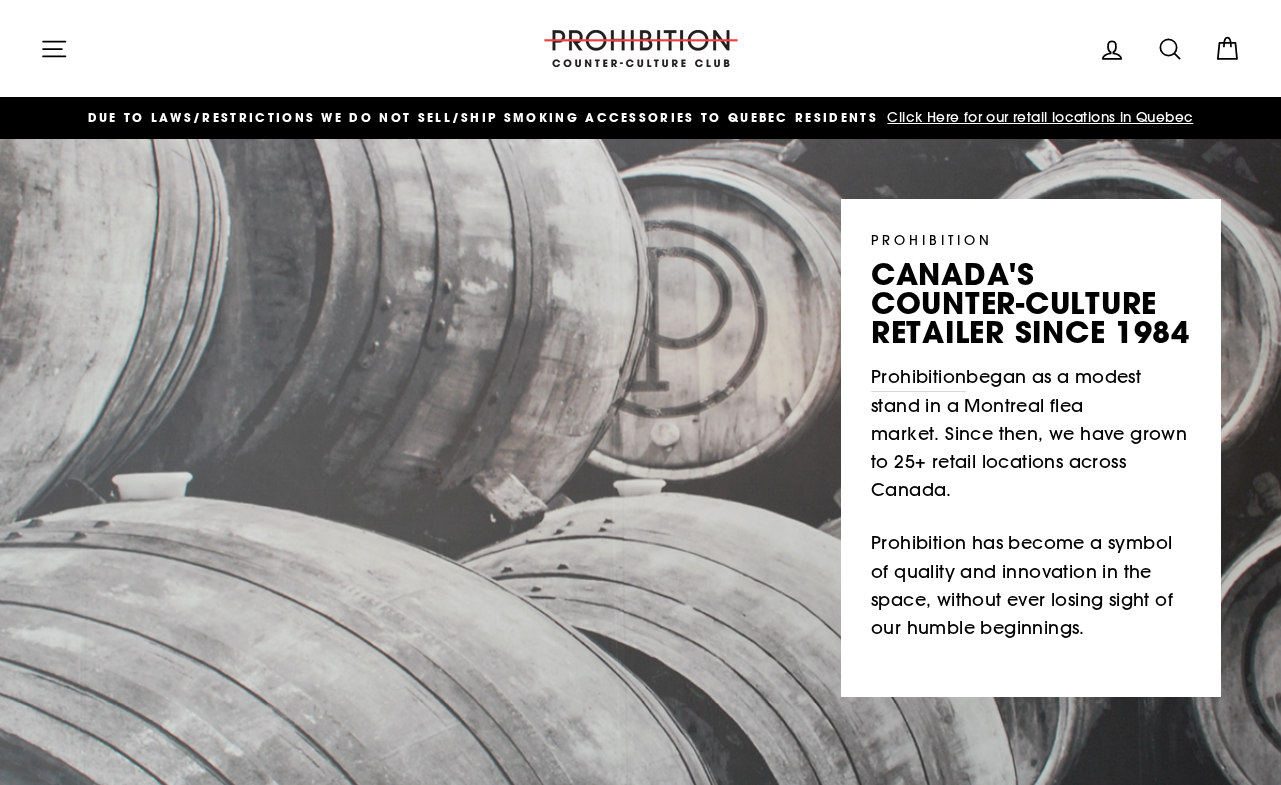 click 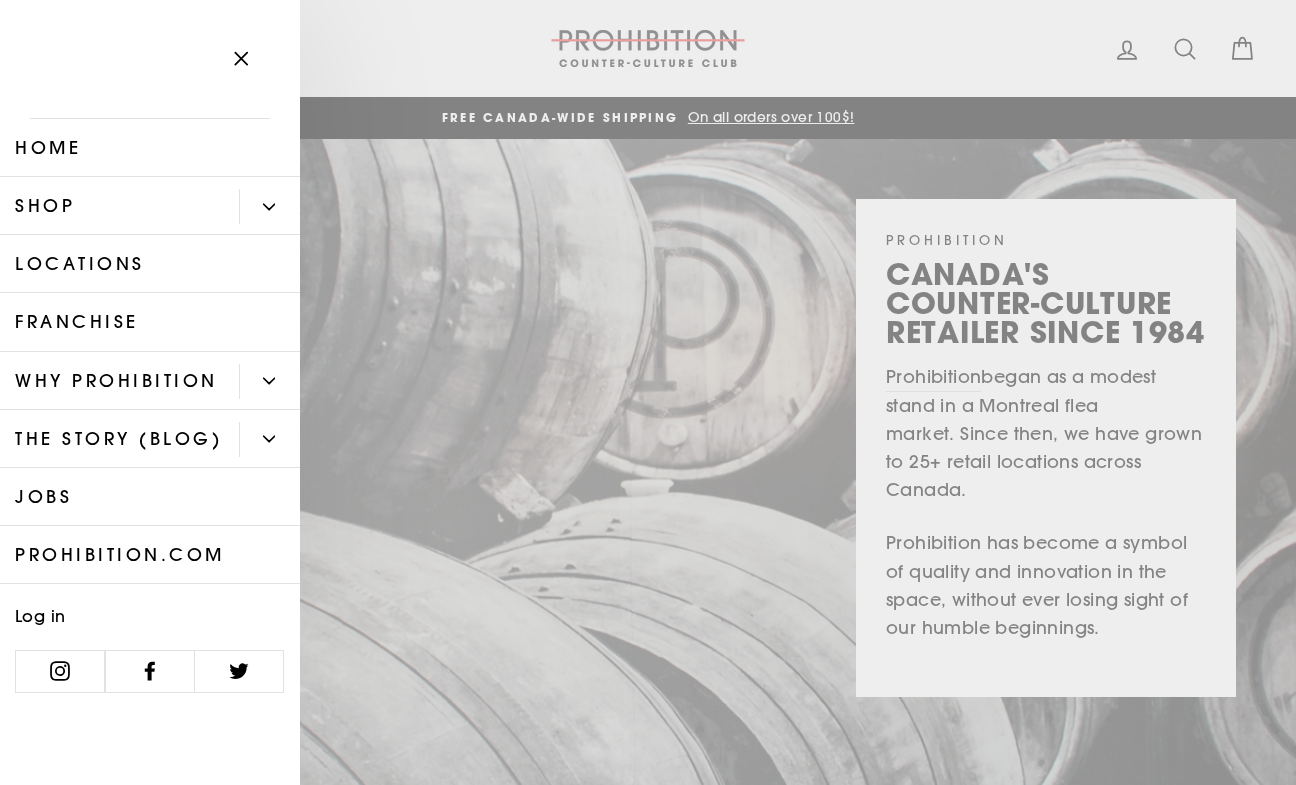 click 